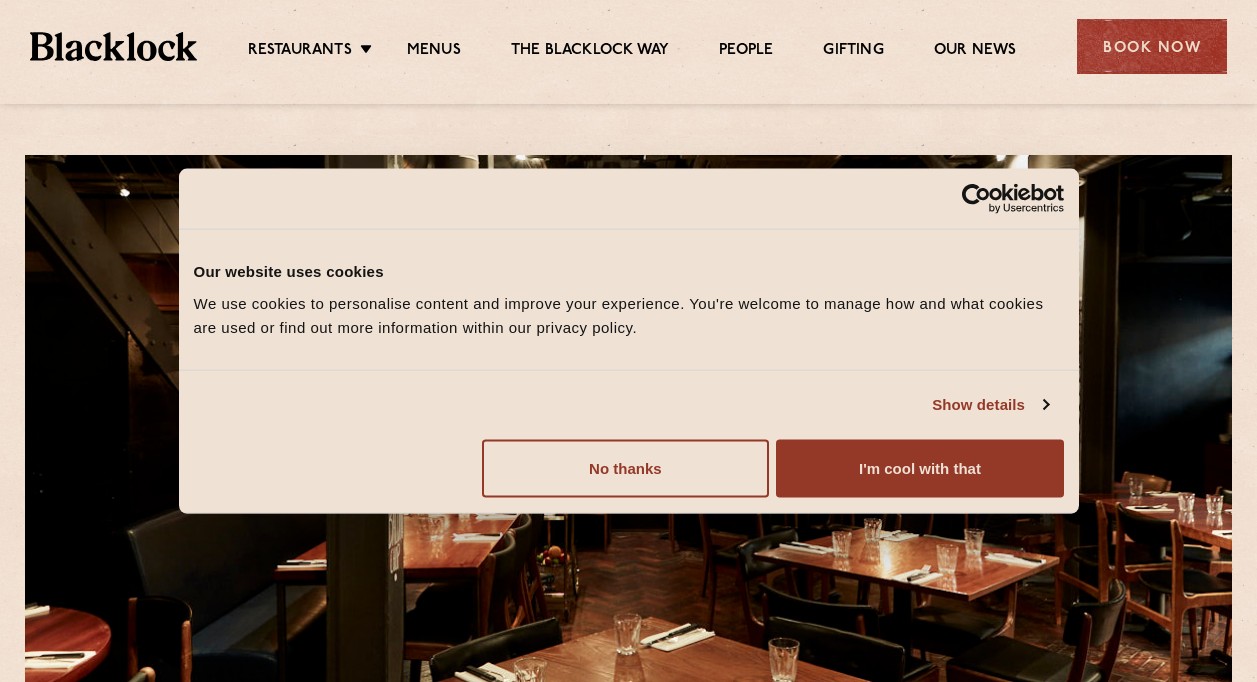 scroll, scrollTop: 0, scrollLeft: 0, axis: both 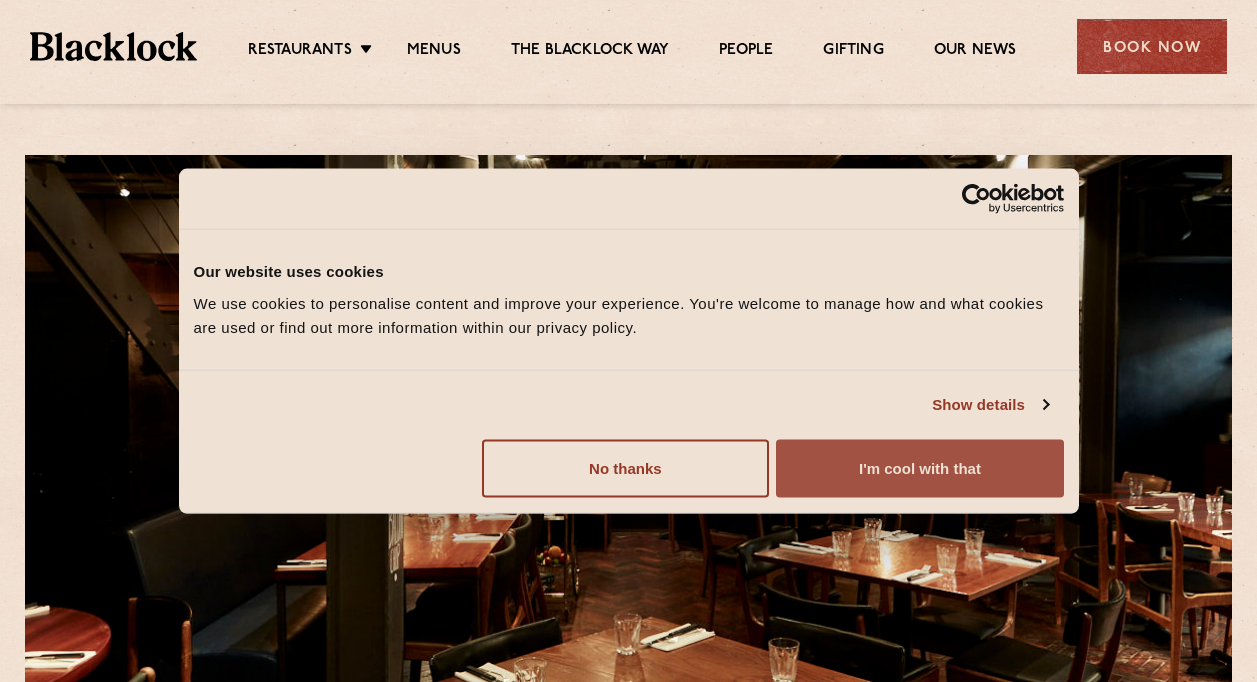 click on "I'm cool with that" at bounding box center [919, 468] 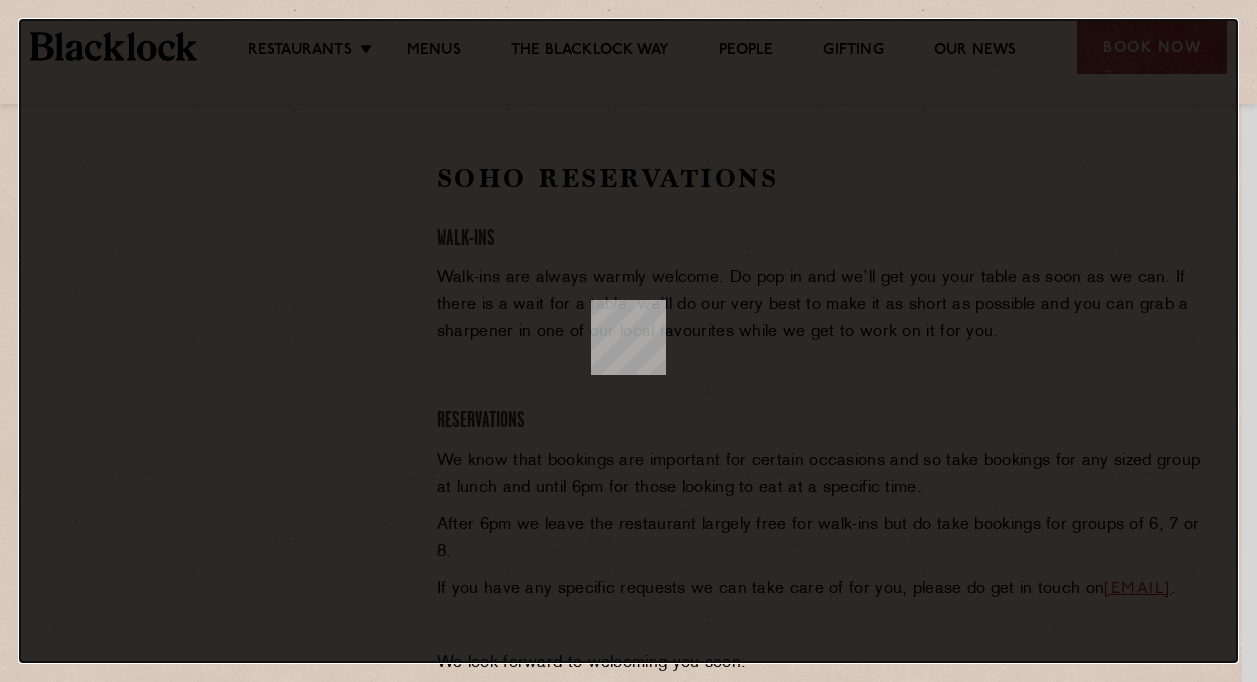scroll, scrollTop: 0, scrollLeft: 0, axis: both 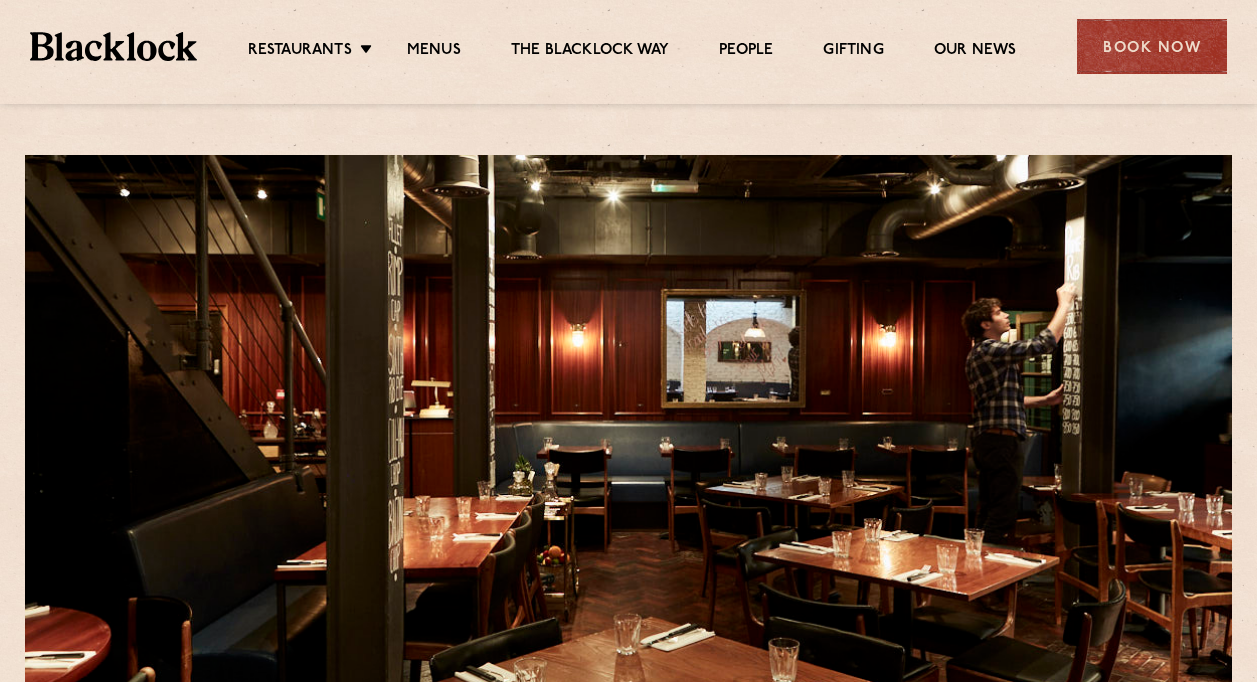 click at bounding box center (628, 437) 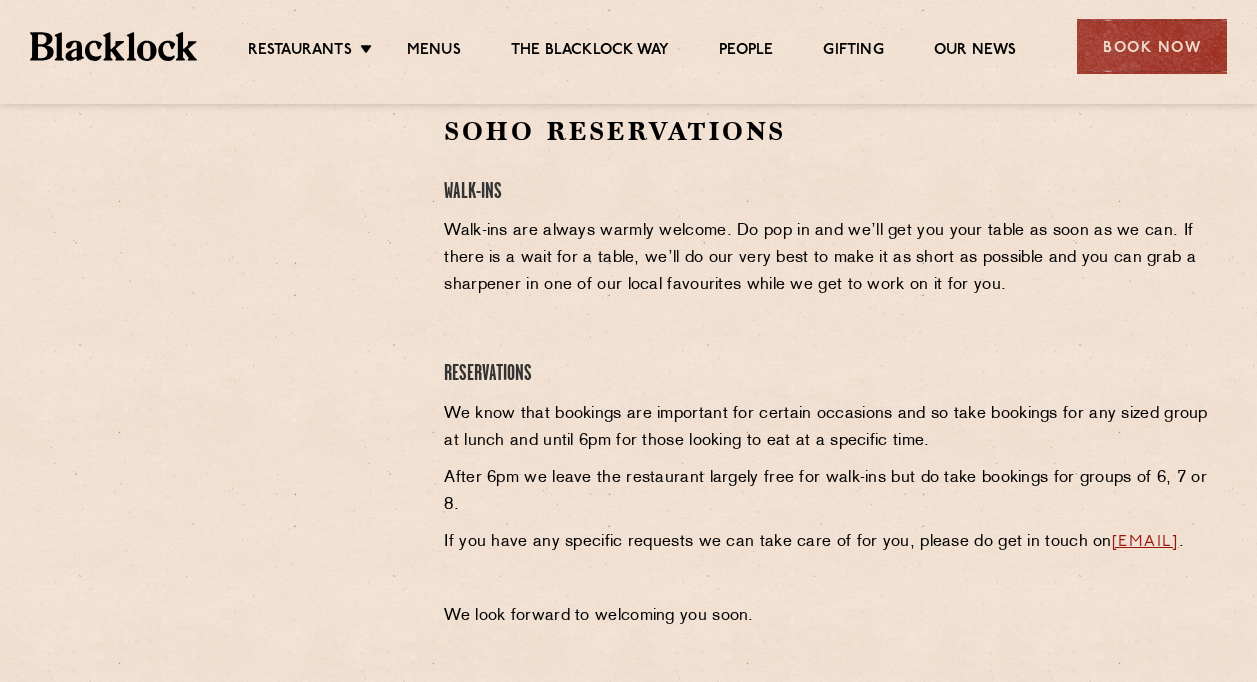 scroll, scrollTop: 660, scrollLeft: 0, axis: vertical 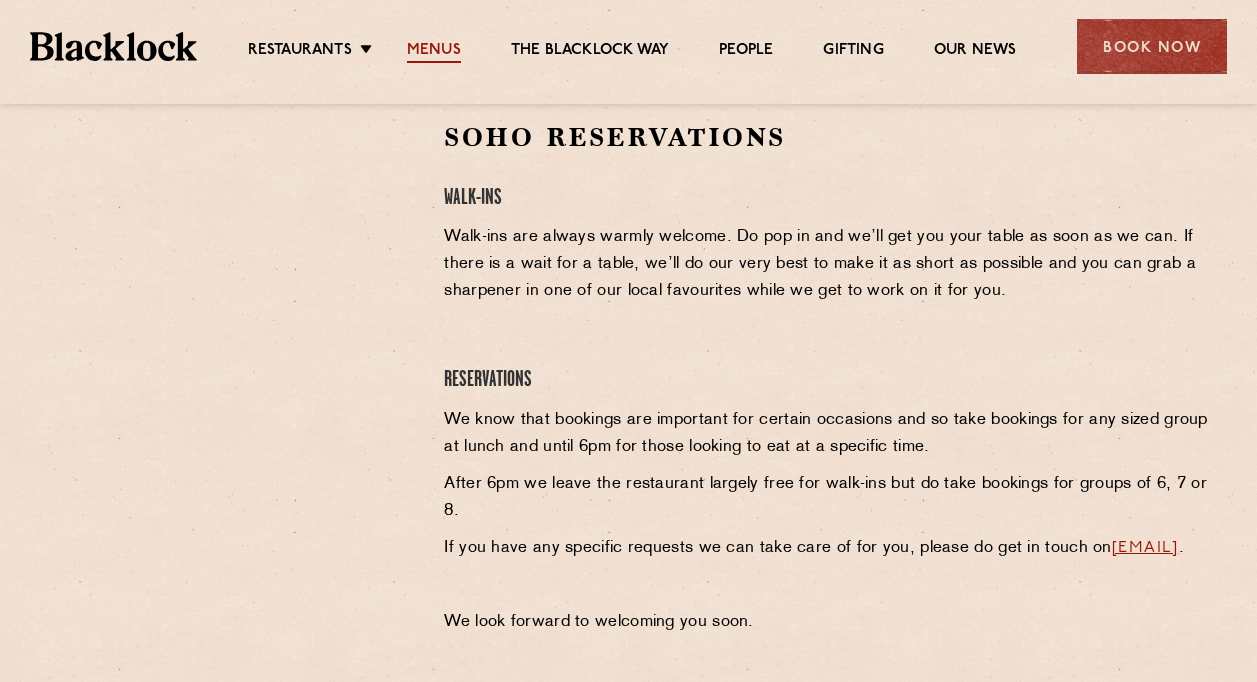 click on "Menus" at bounding box center [434, 52] 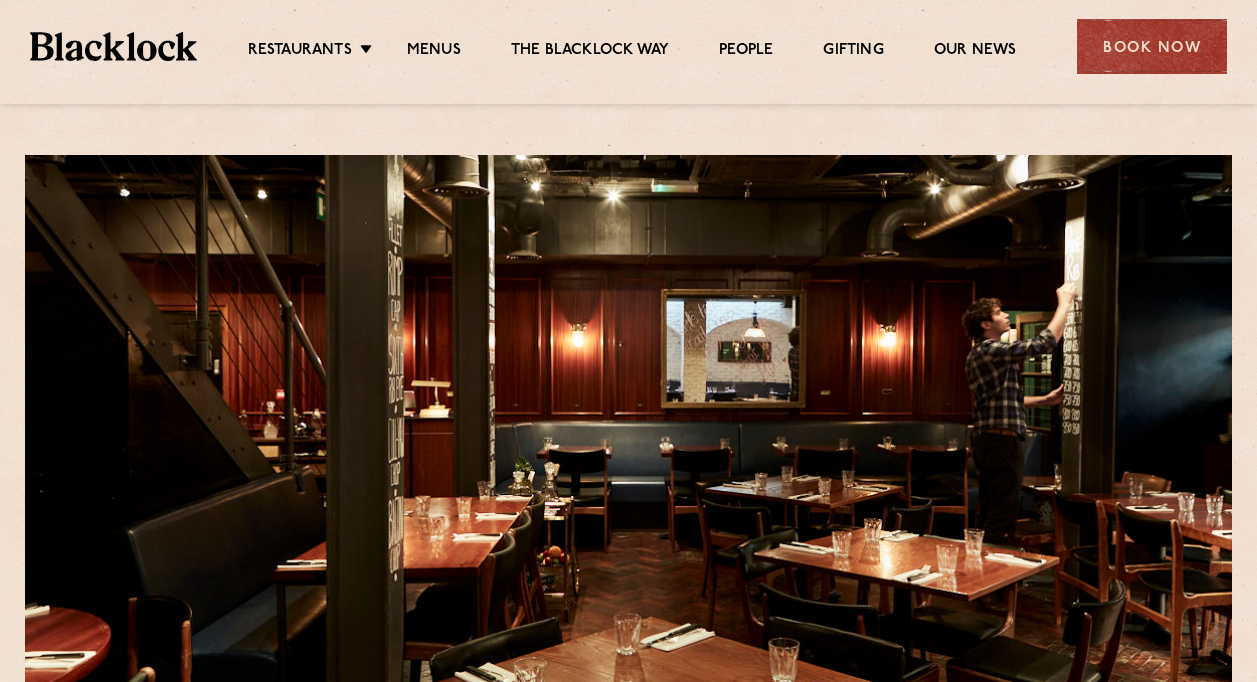 scroll, scrollTop: 0, scrollLeft: 0, axis: both 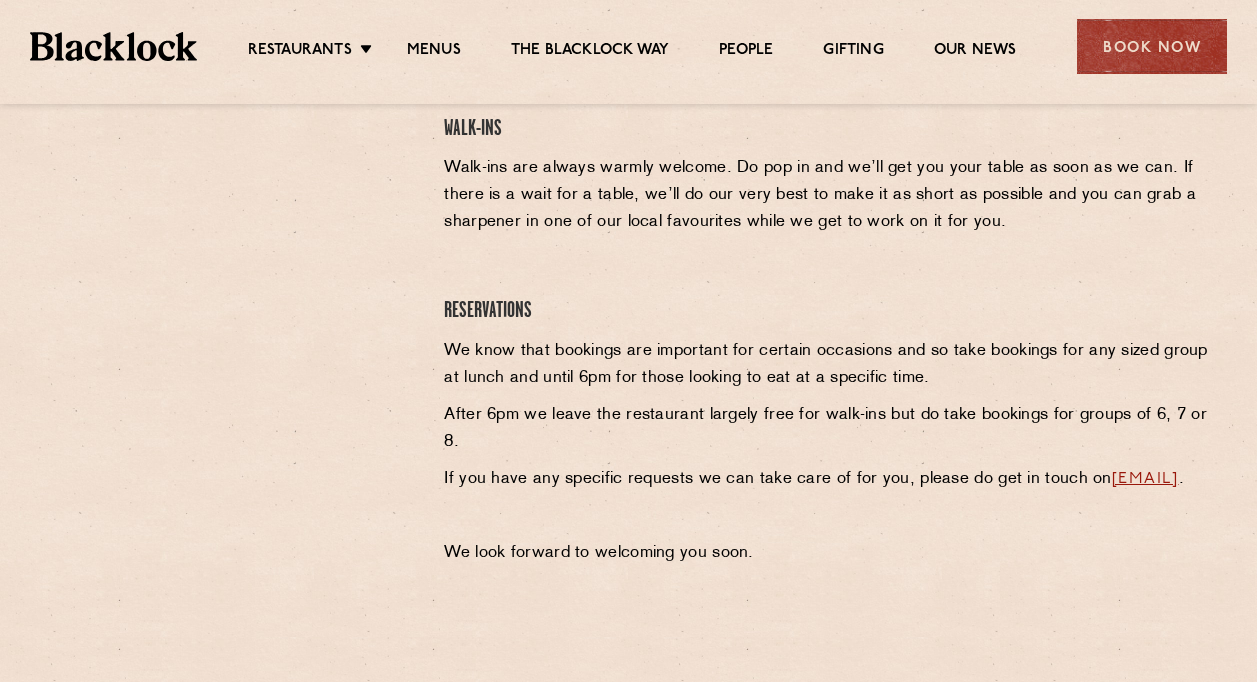 click on "Restaurants Soho City Shoreditch Covent Garden Canary Wharf Manchester Birmingham Menus The Blacklock Way People Gifting Our News" at bounding box center (632, 47) 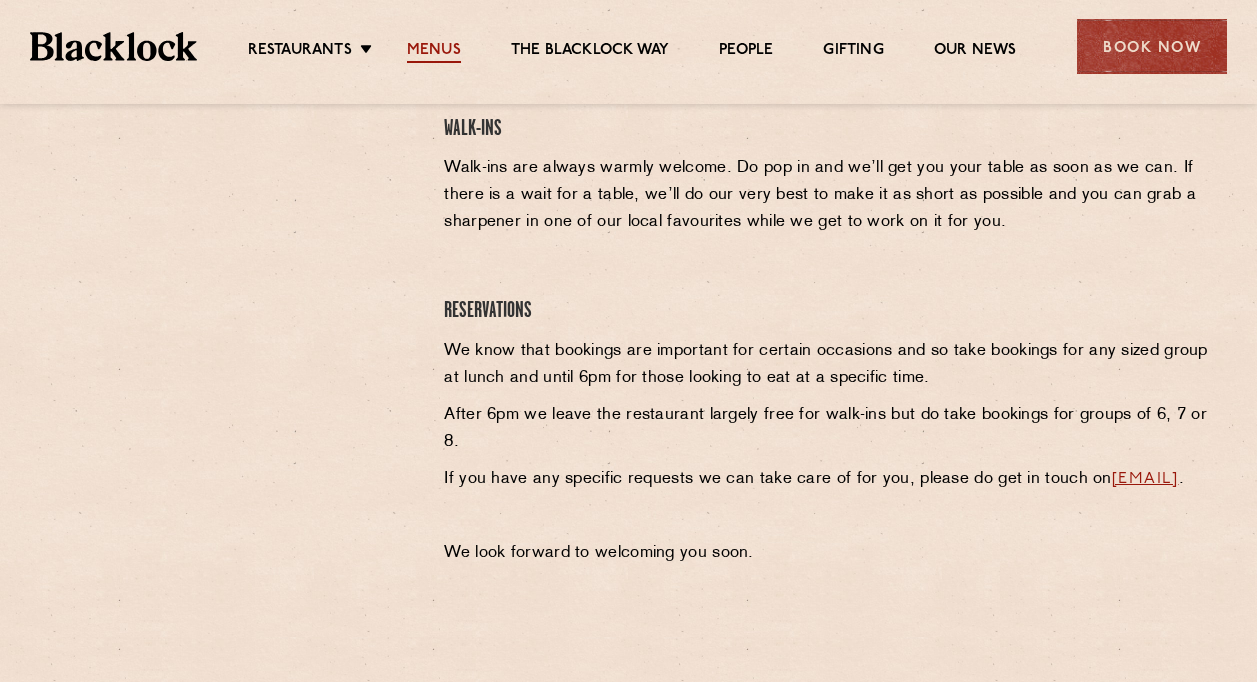 click on "Menus" at bounding box center [434, 52] 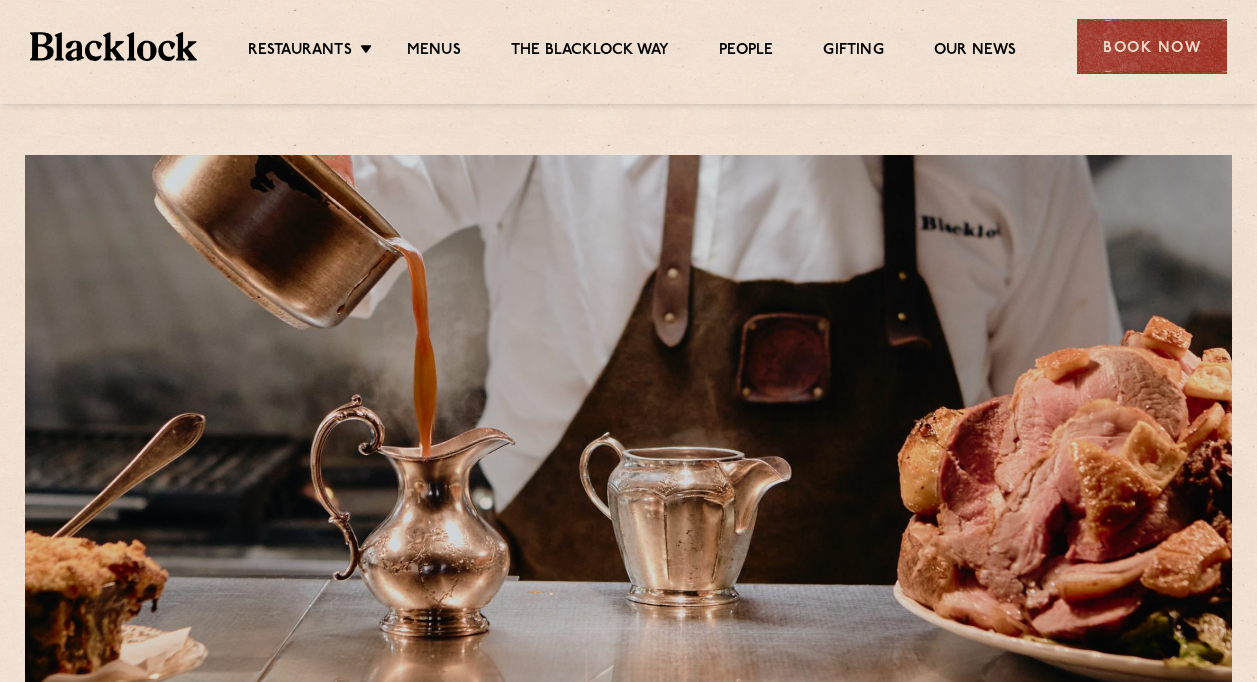 scroll, scrollTop: 1146, scrollLeft: 0, axis: vertical 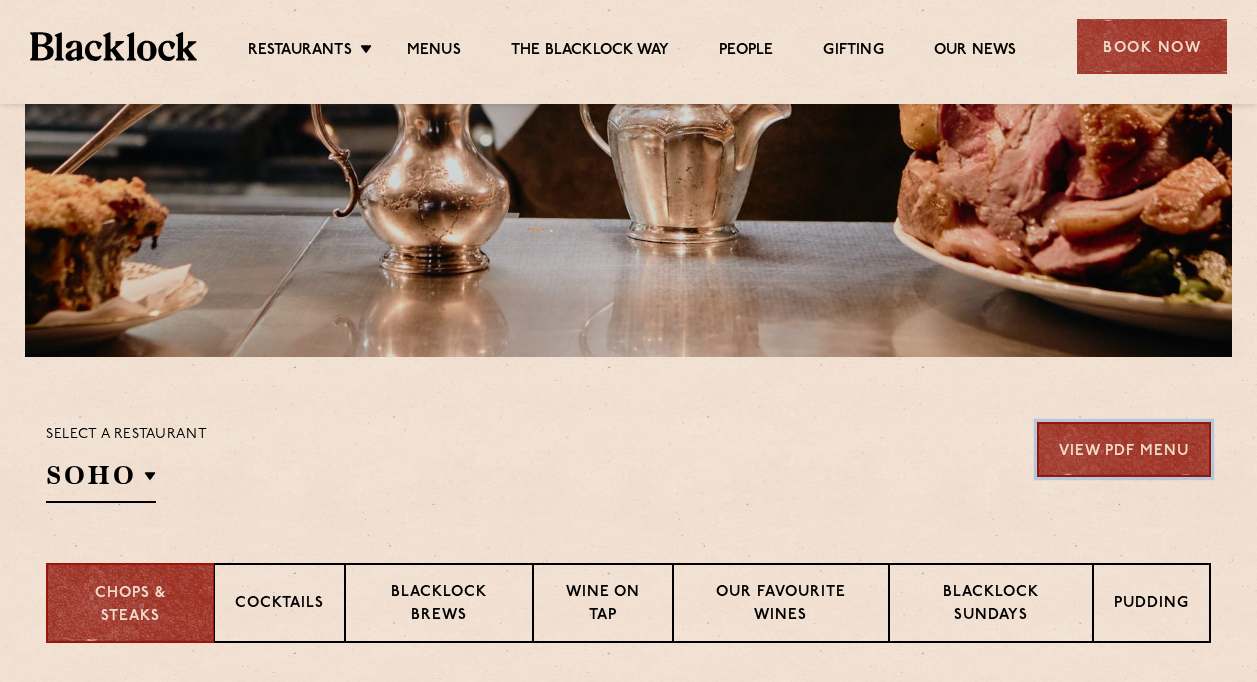click on "View PDF Menu" at bounding box center [1124, 449] 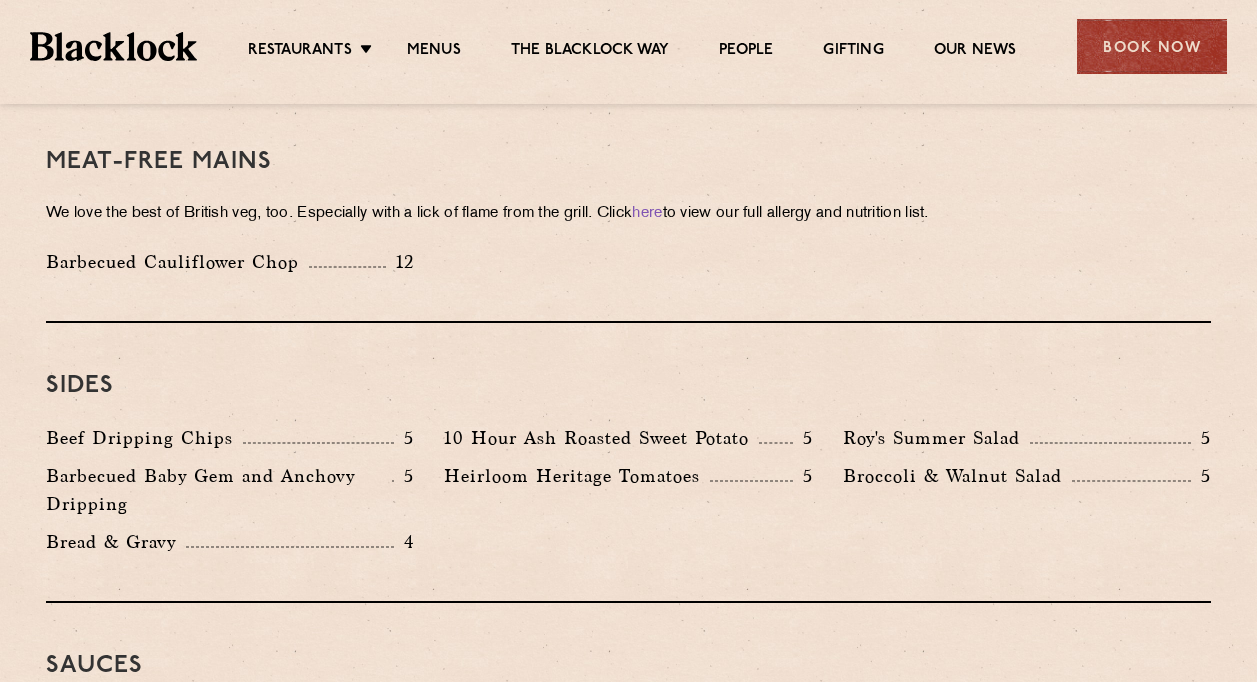 scroll, scrollTop: 2796, scrollLeft: 0, axis: vertical 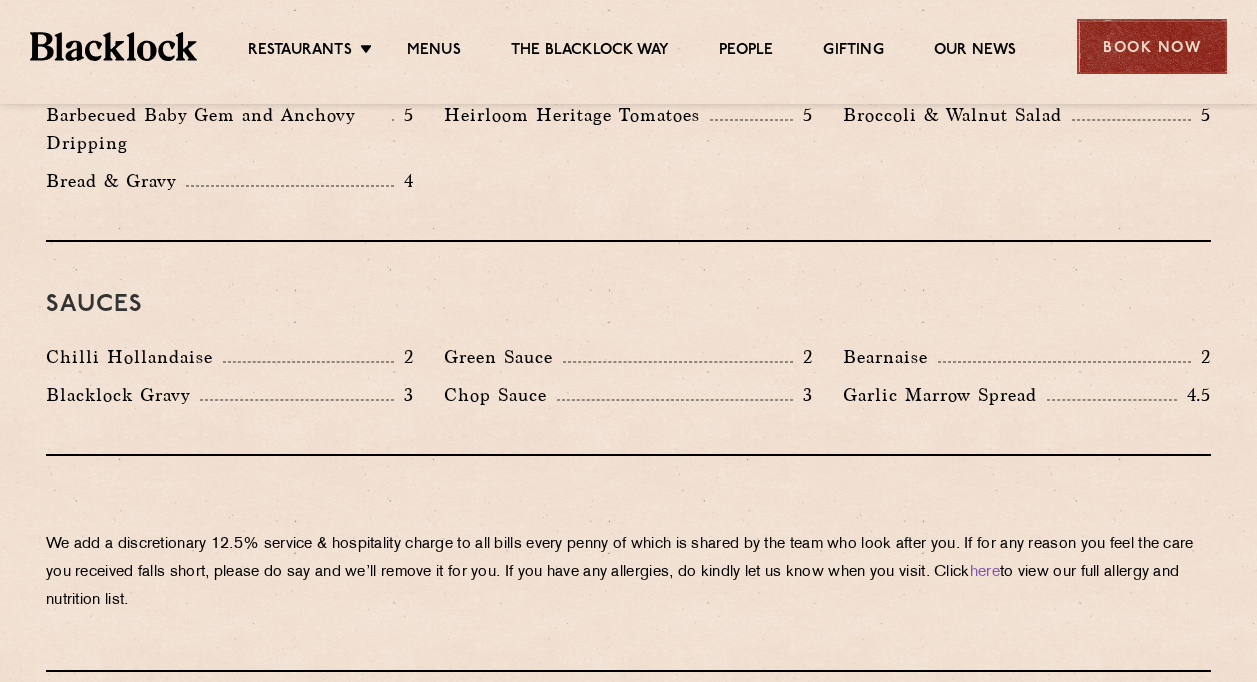 click on "Book Now" at bounding box center (1152, 46) 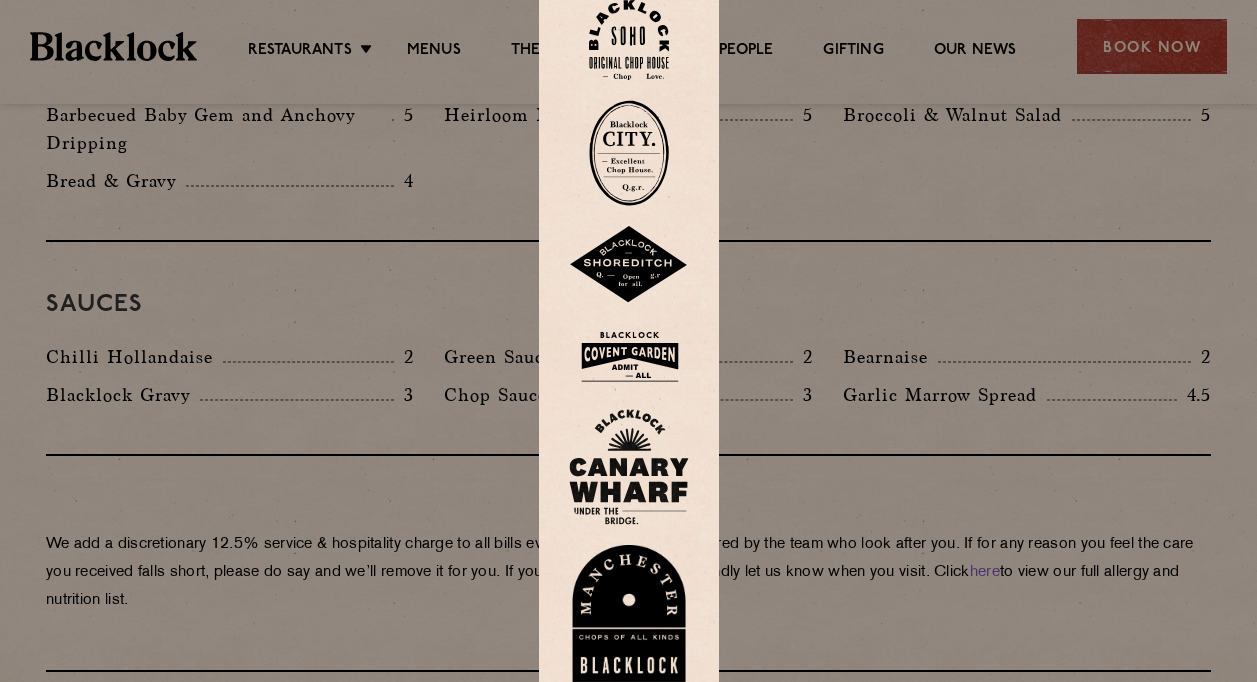 click at bounding box center (628, 341) 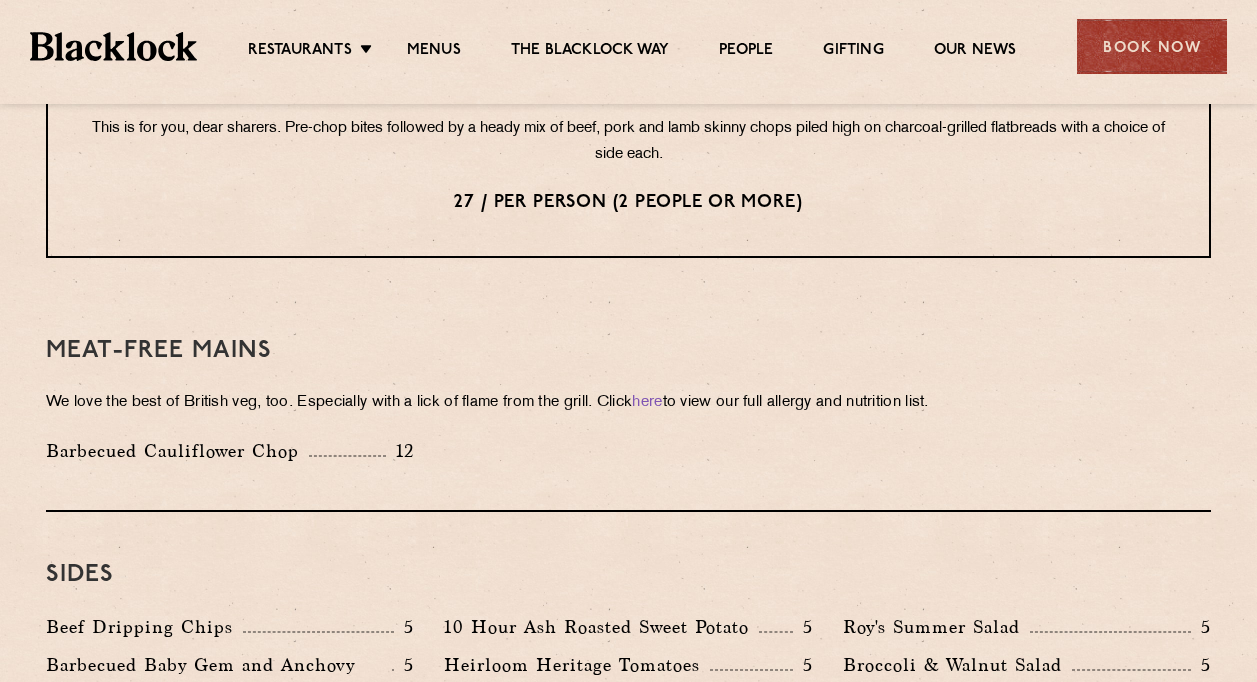 scroll, scrollTop: 2604, scrollLeft: 0, axis: vertical 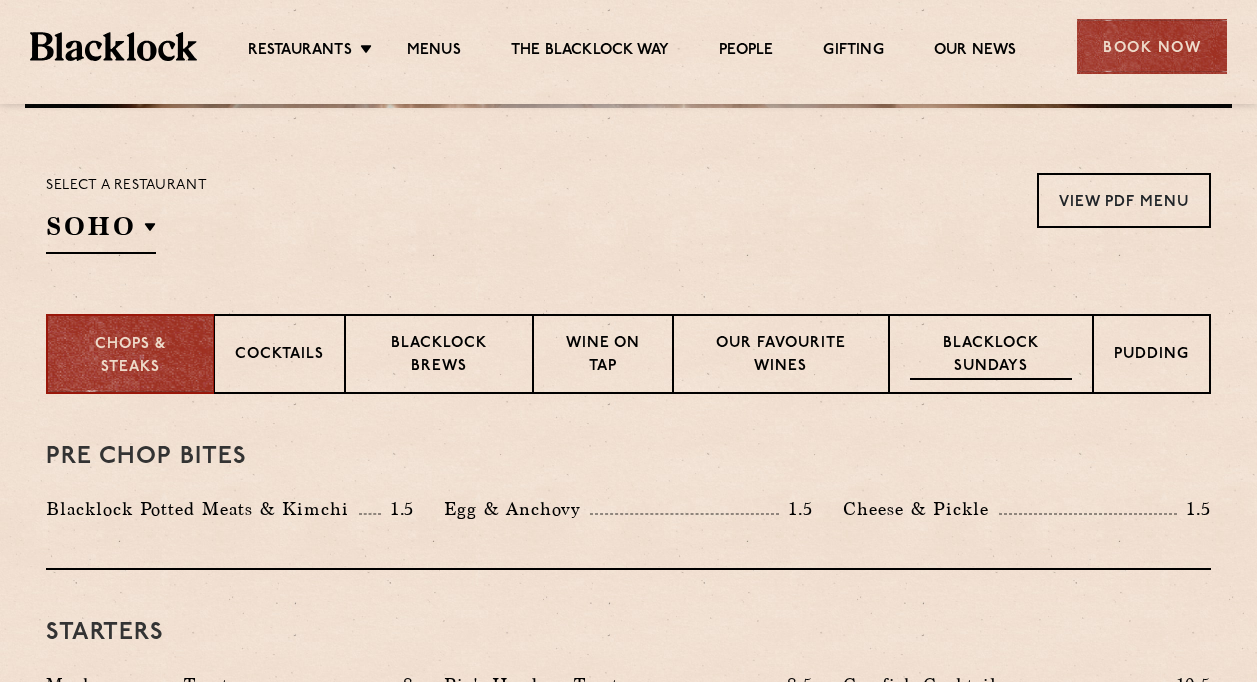 click on "Blacklock Sundays" at bounding box center (991, 356) 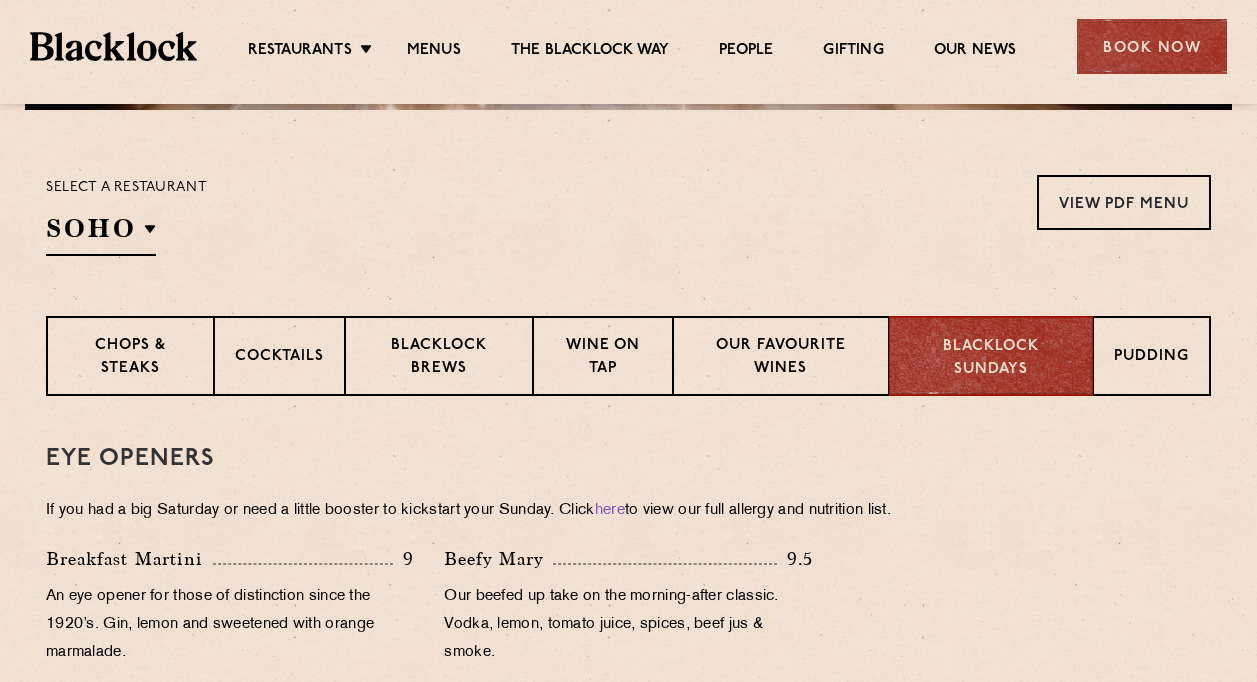 scroll, scrollTop: 608, scrollLeft: 0, axis: vertical 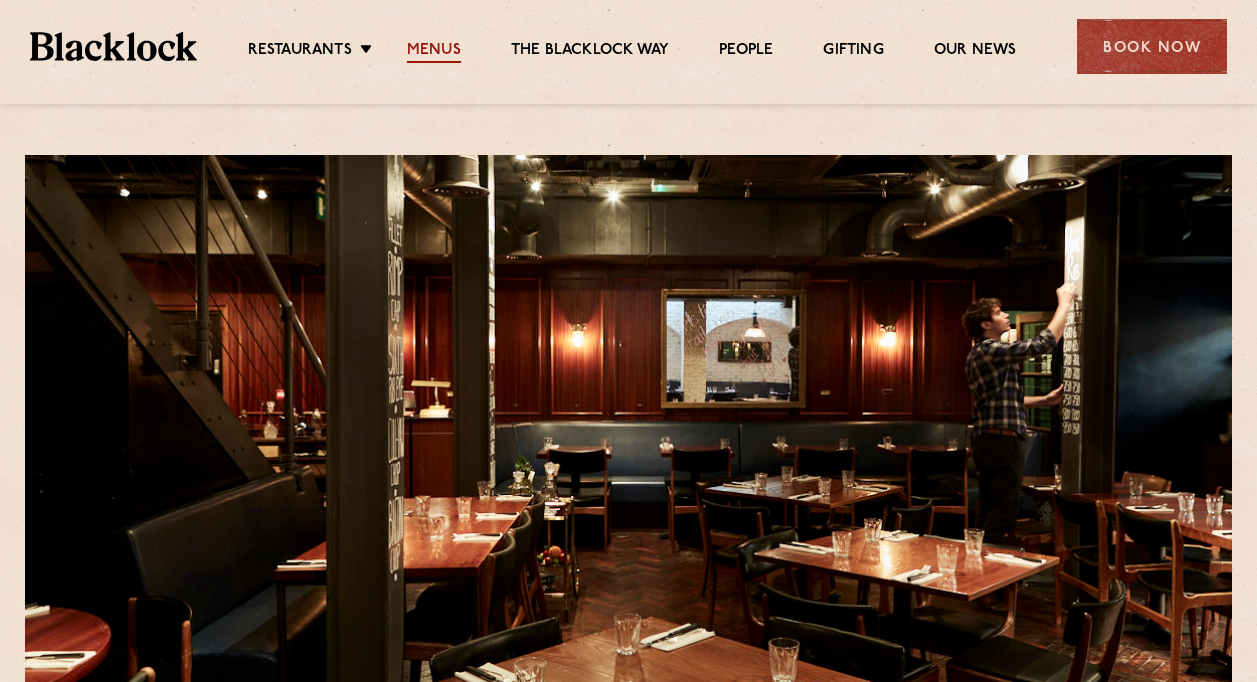 click on "Menus" at bounding box center [434, 52] 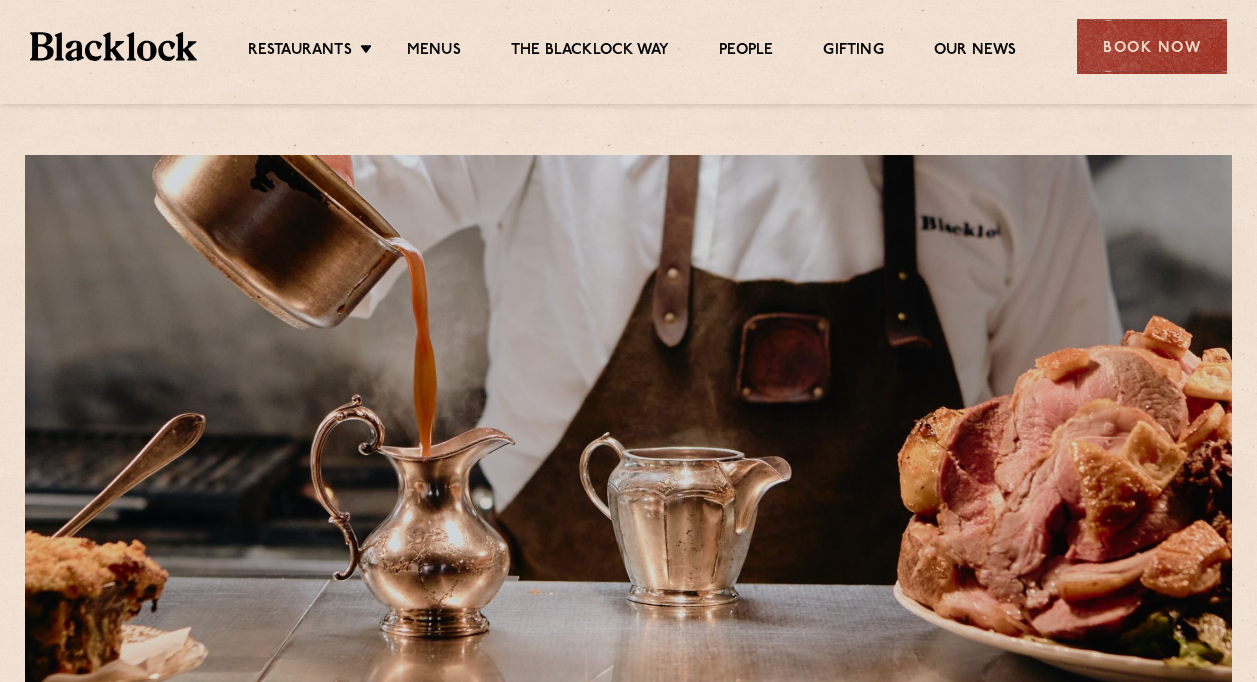 scroll, scrollTop: 0, scrollLeft: 0, axis: both 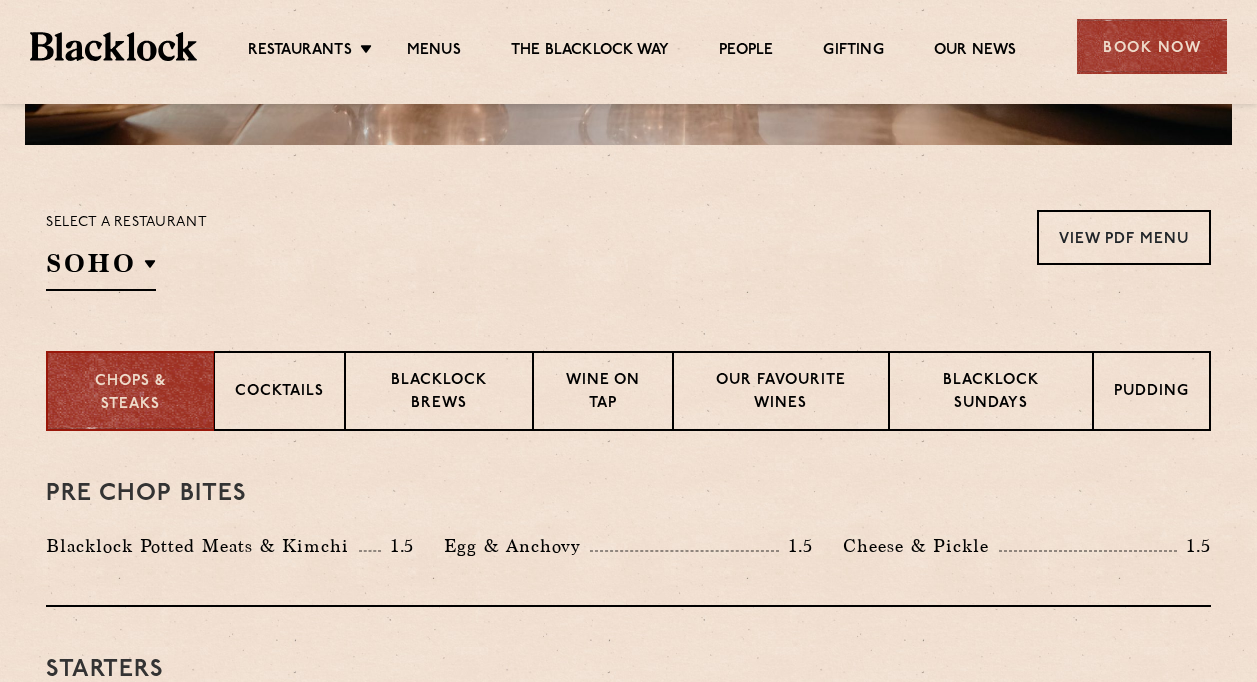 click on "Wine on Tap" at bounding box center [603, 393] 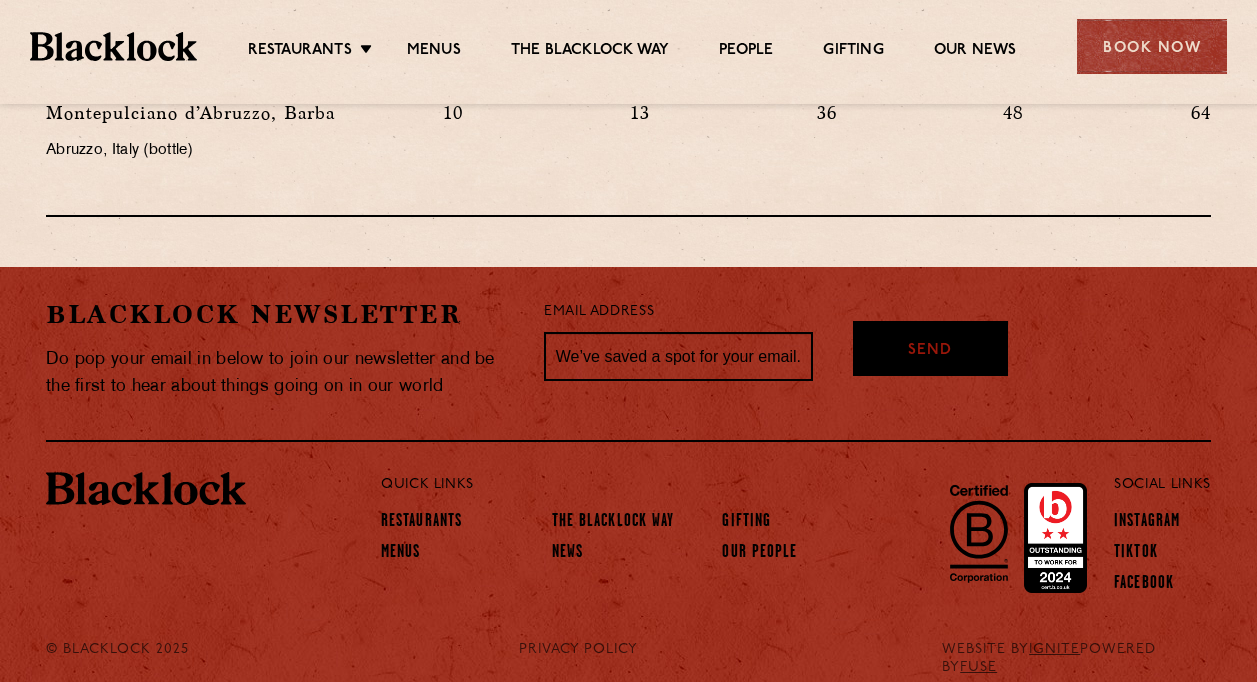 scroll, scrollTop: 2397, scrollLeft: 0, axis: vertical 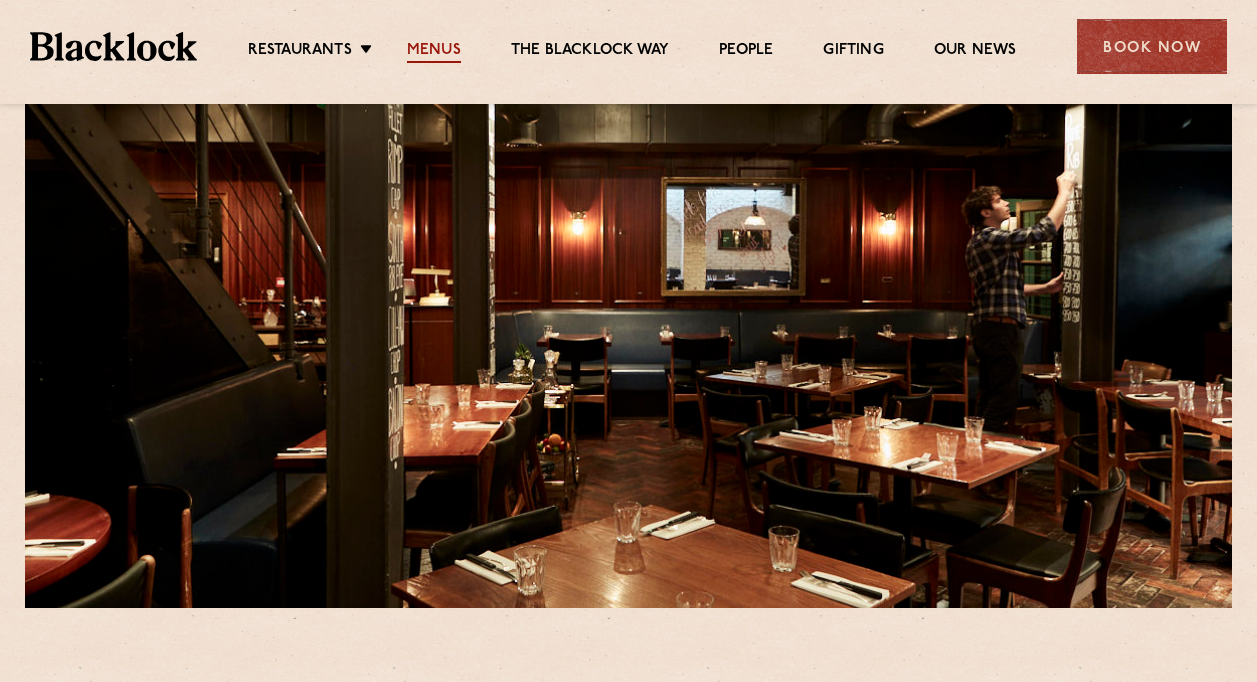 click on "Menus" at bounding box center [434, 52] 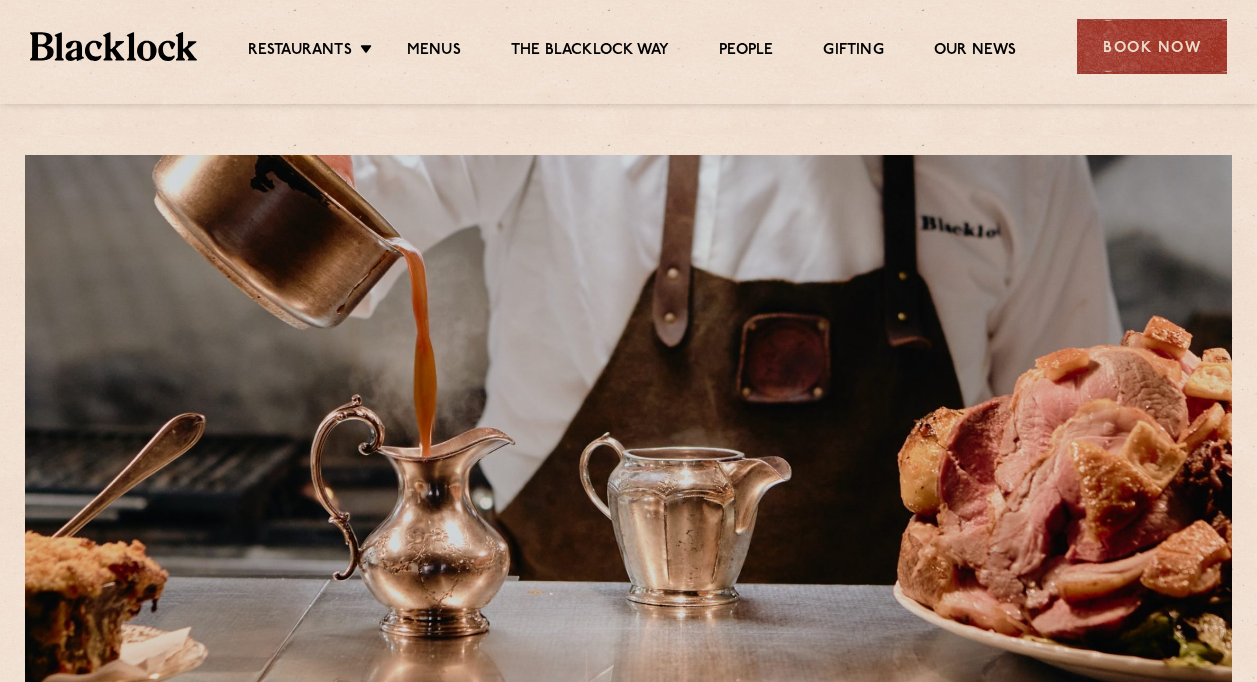 scroll, scrollTop: 0, scrollLeft: 0, axis: both 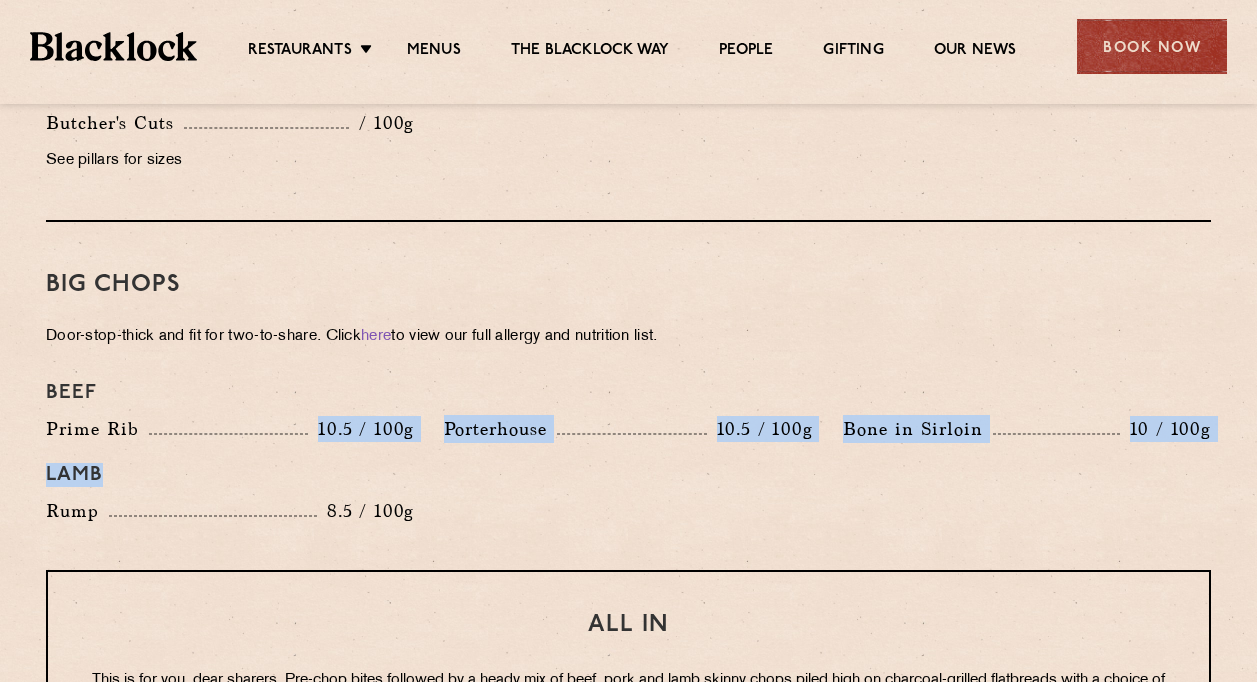 drag, startPoint x: 321, startPoint y: 425, endPoint x: 1040, endPoint y: 475, distance: 720.73645 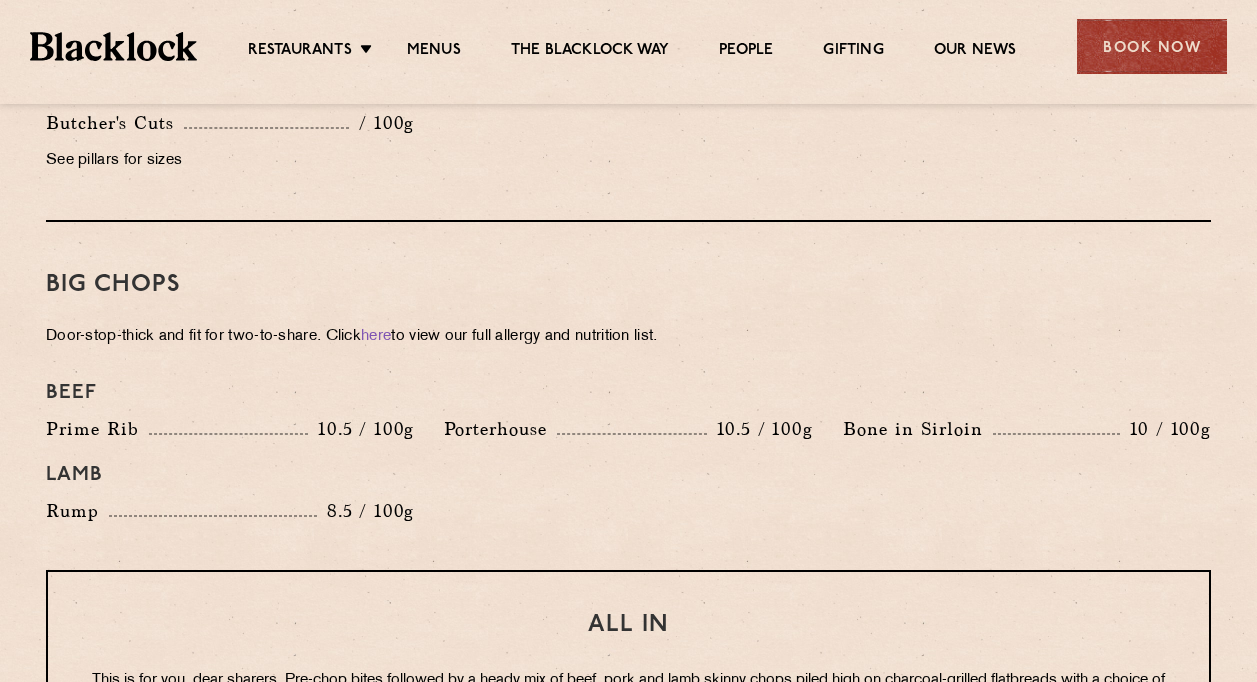 drag, startPoint x: 890, startPoint y: 295, endPoint x: 865, endPoint y: 250, distance: 51.47815 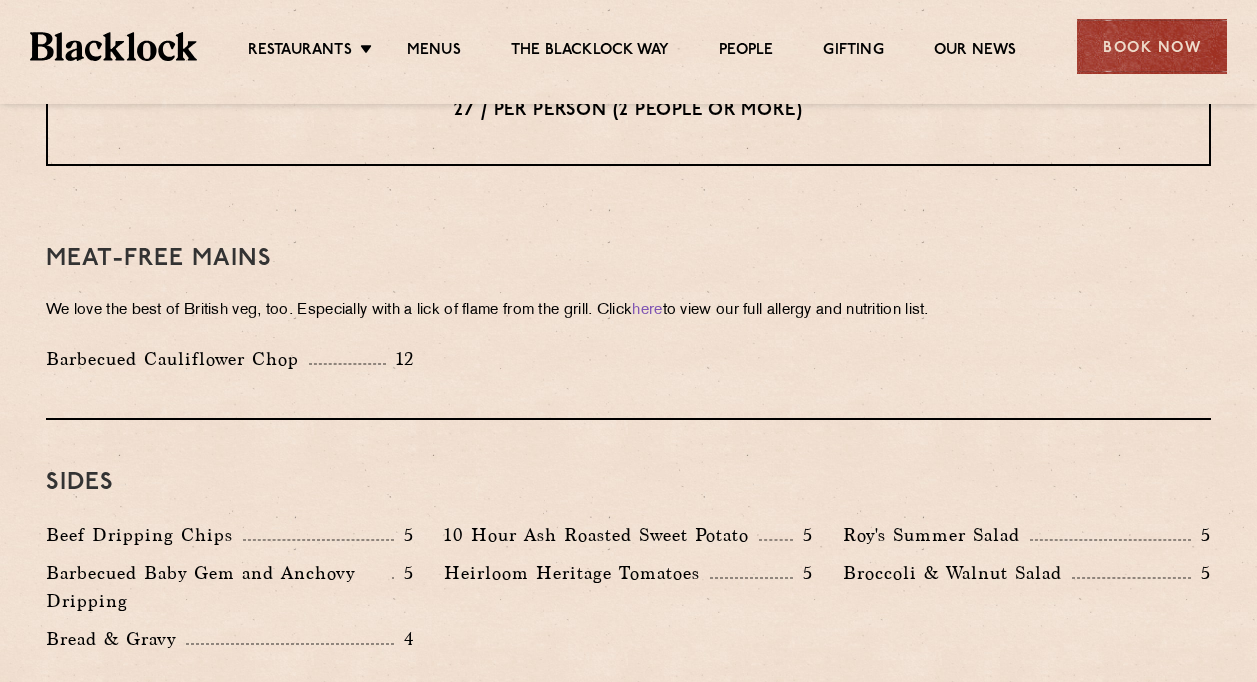 scroll, scrollTop: 2728, scrollLeft: 0, axis: vertical 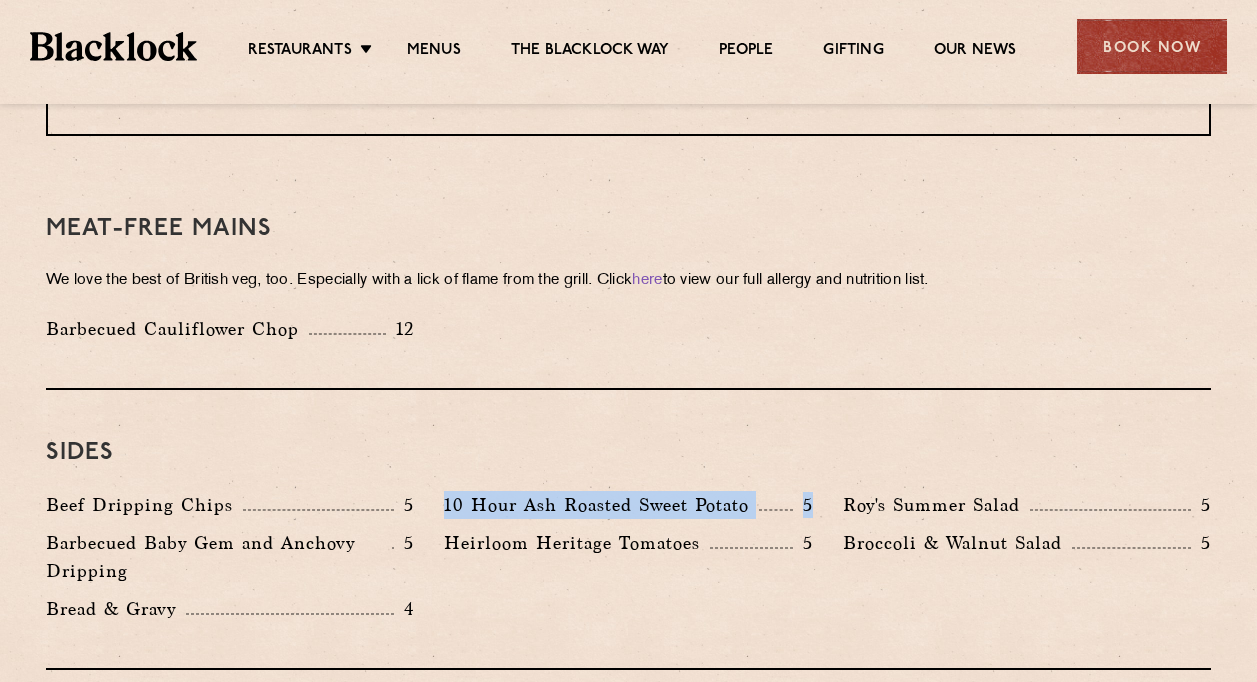drag, startPoint x: 826, startPoint y: 498, endPoint x: 445, endPoint y: 496, distance: 381.00525 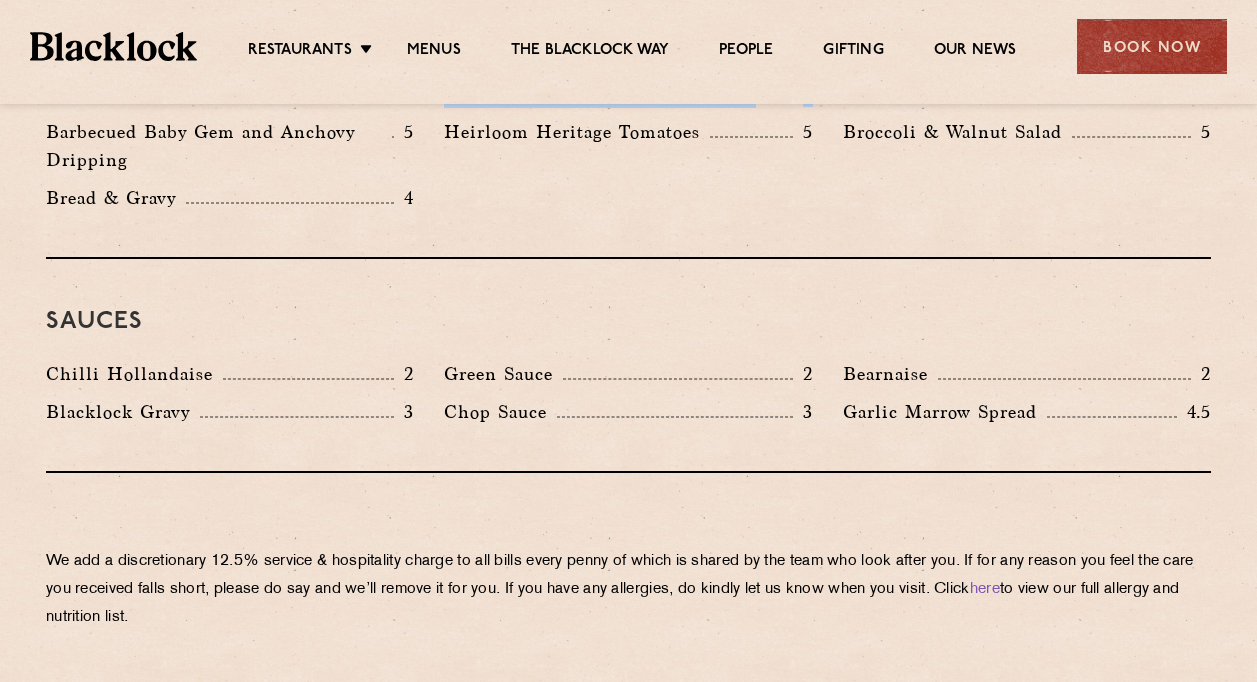 scroll, scrollTop: 3167, scrollLeft: 0, axis: vertical 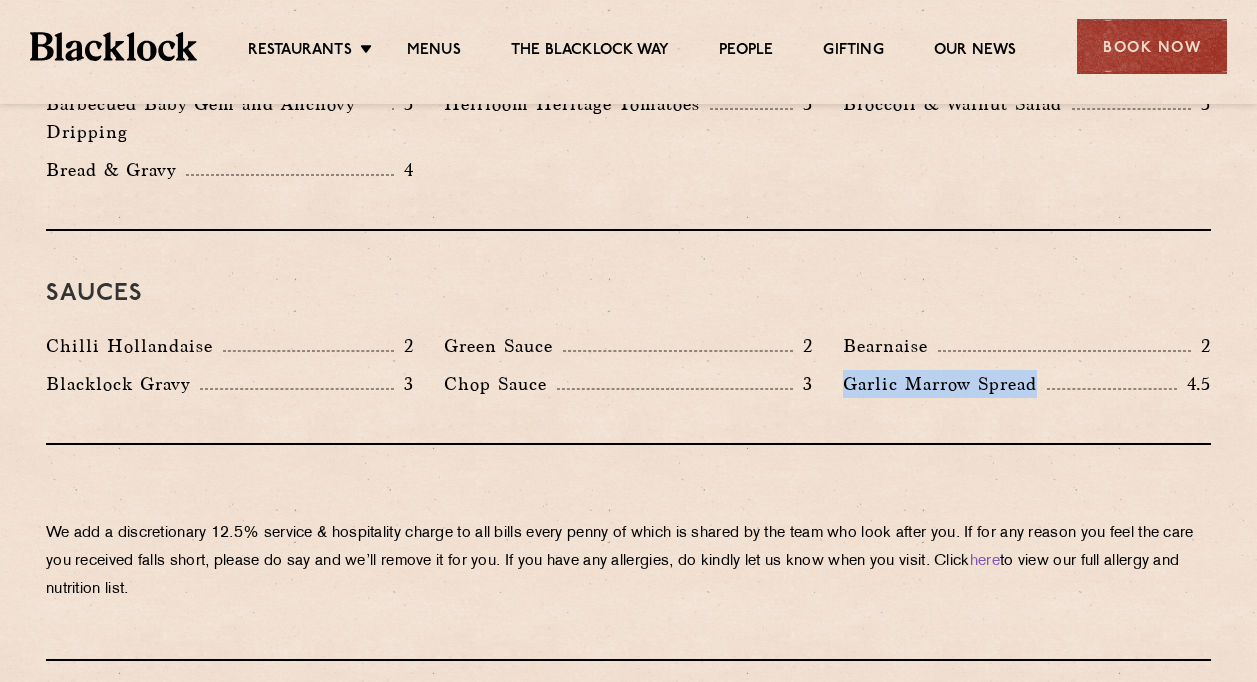 drag, startPoint x: 1040, startPoint y: 392, endPoint x: 836, endPoint y: 391, distance: 204.00246 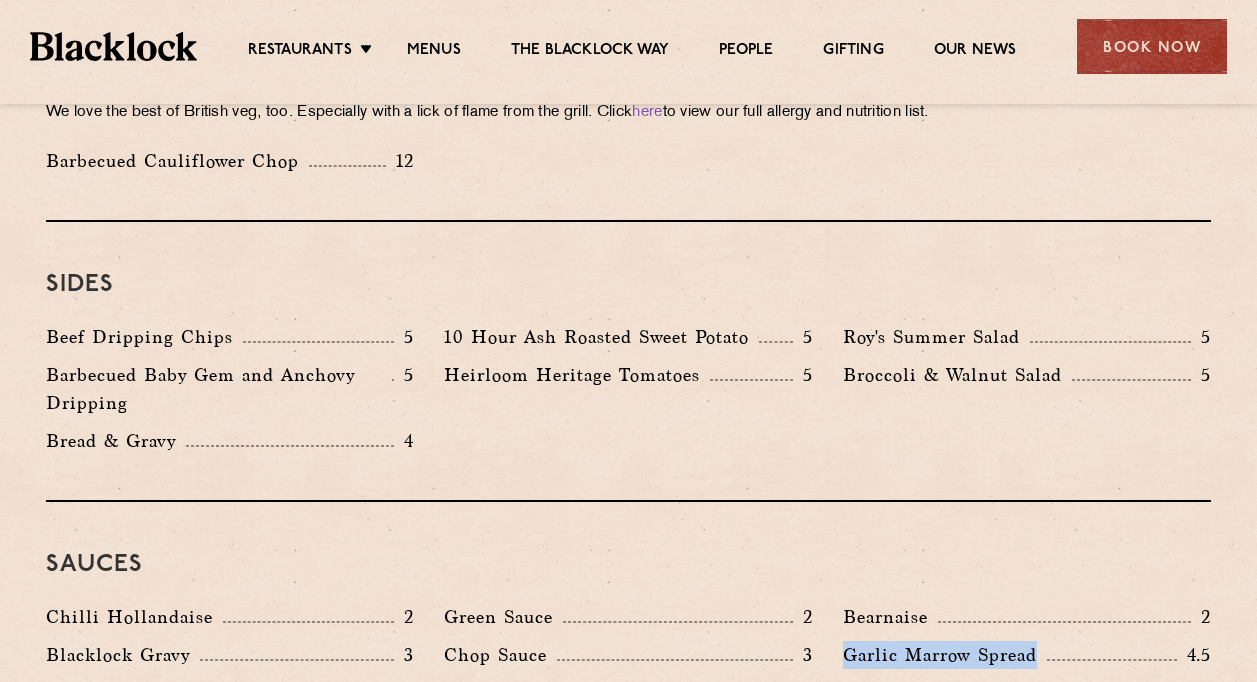 scroll, scrollTop: 2897, scrollLeft: 0, axis: vertical 